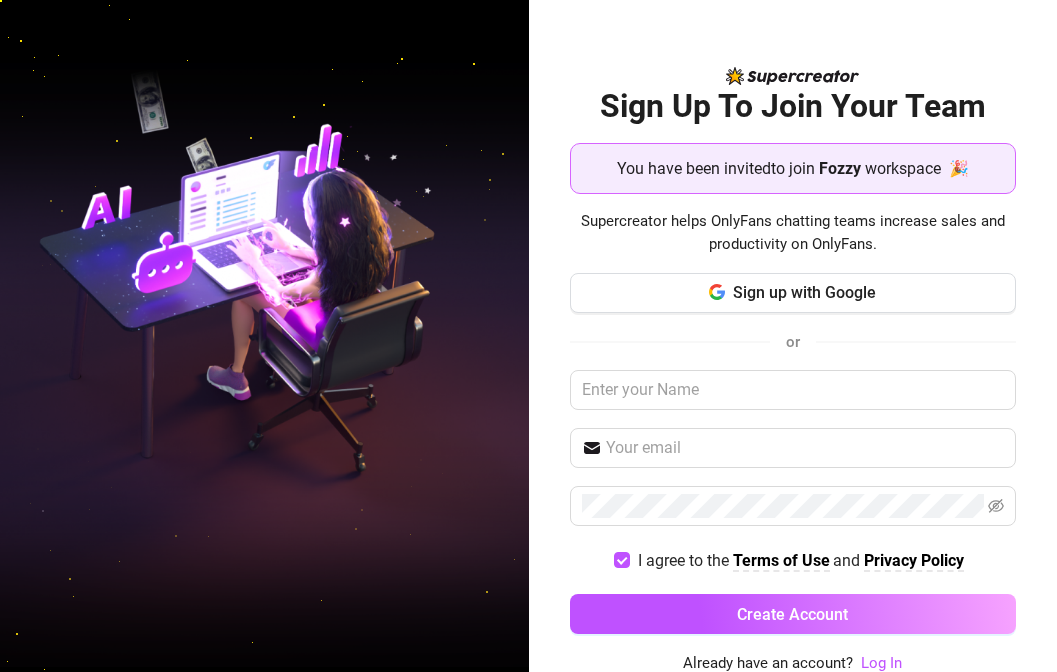 scroll, scrollTop: 0, scrollLeft: 0, axis: both 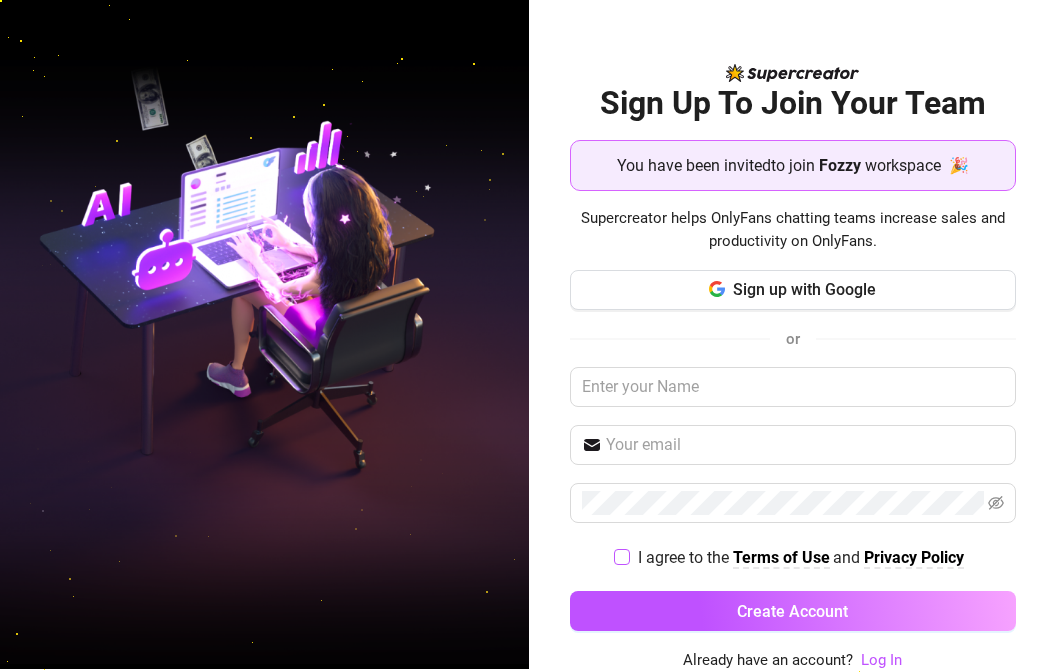 click on "I agree to the   Terms of Use   and   Privacy Policy" at bounding box center (621, 556) 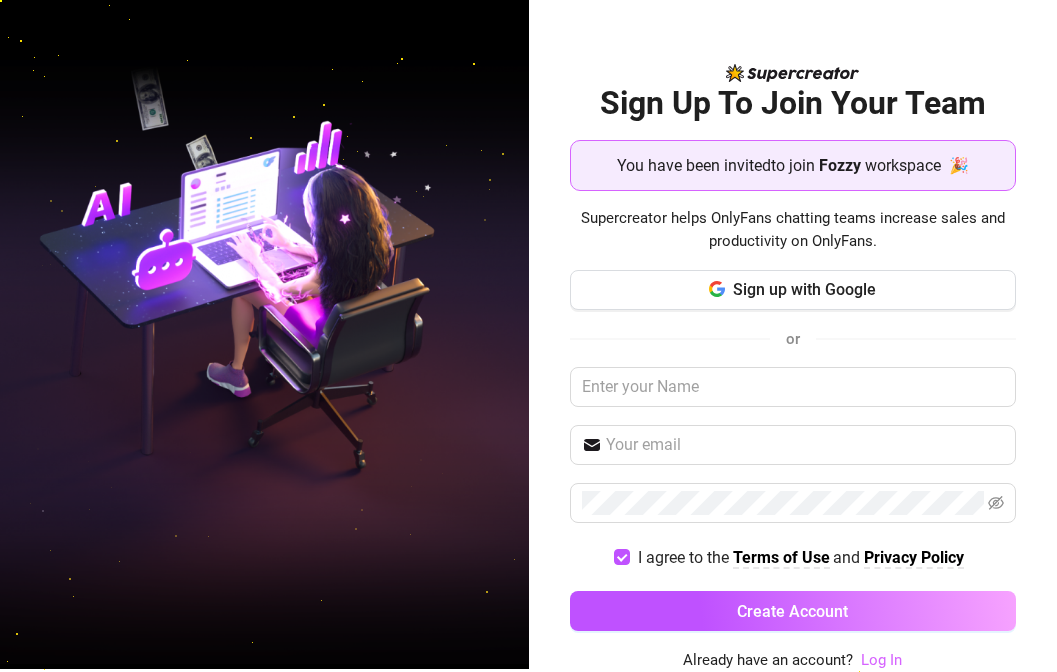 click on "Log In" at bounding box center [881, 660] 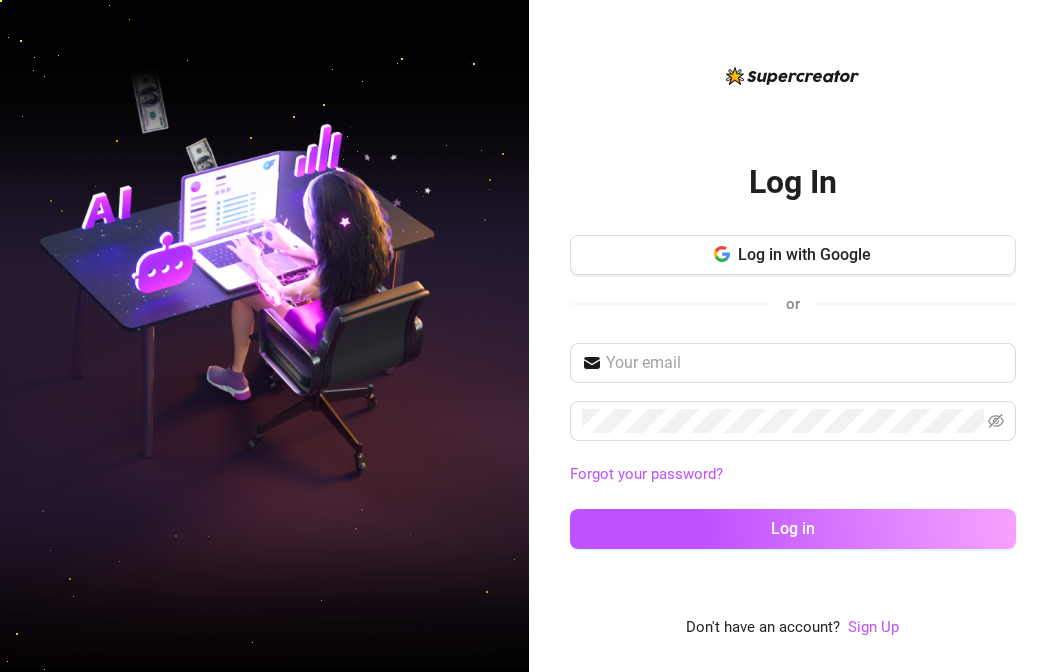 scroll, scrollTop: 0, scrollLeft: 0, axis: both 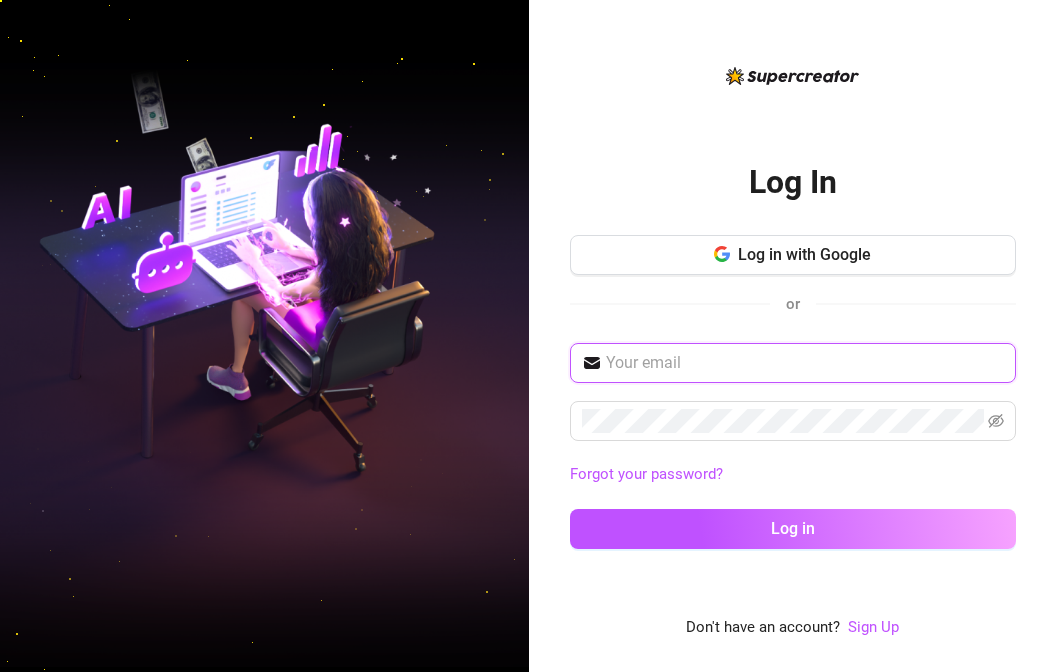 click at bounding box center [805, 363] 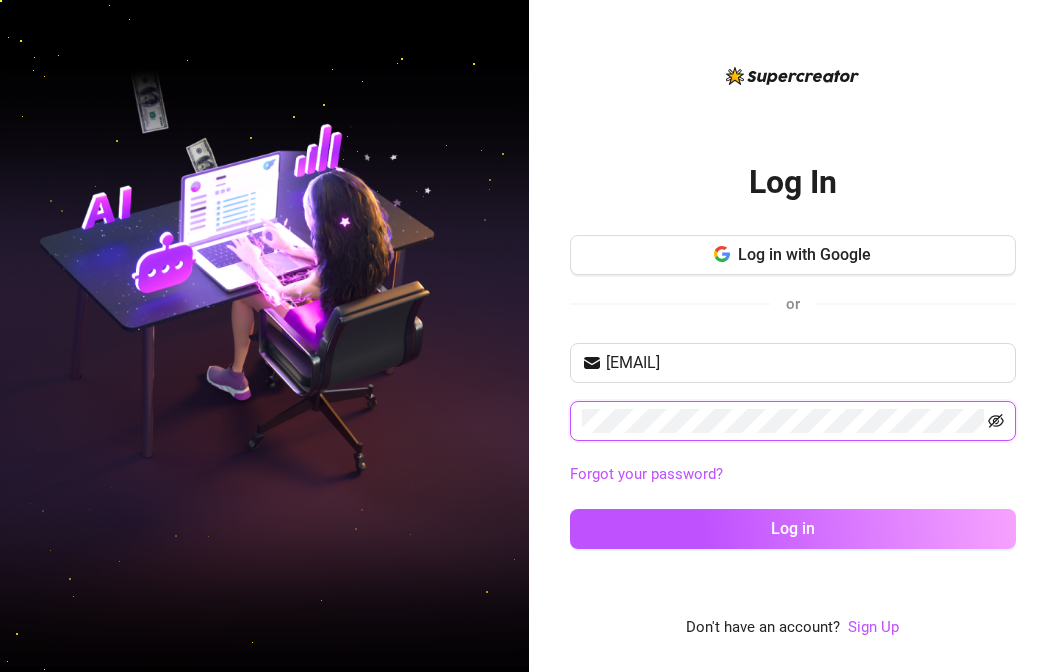 click 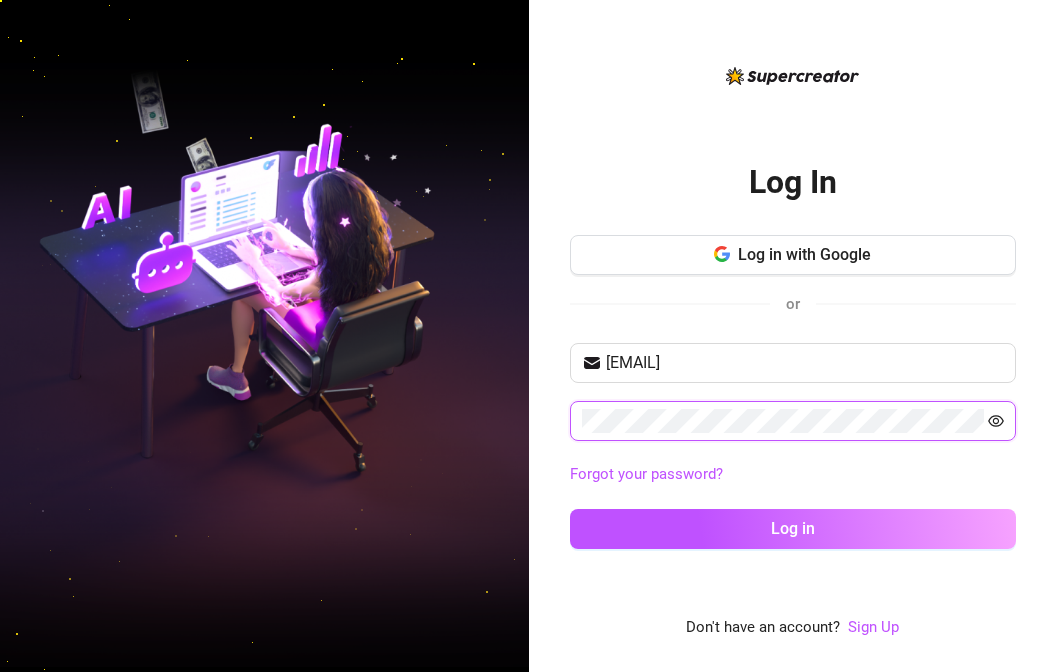 click on "Log in" at bounding box center (793, 529) 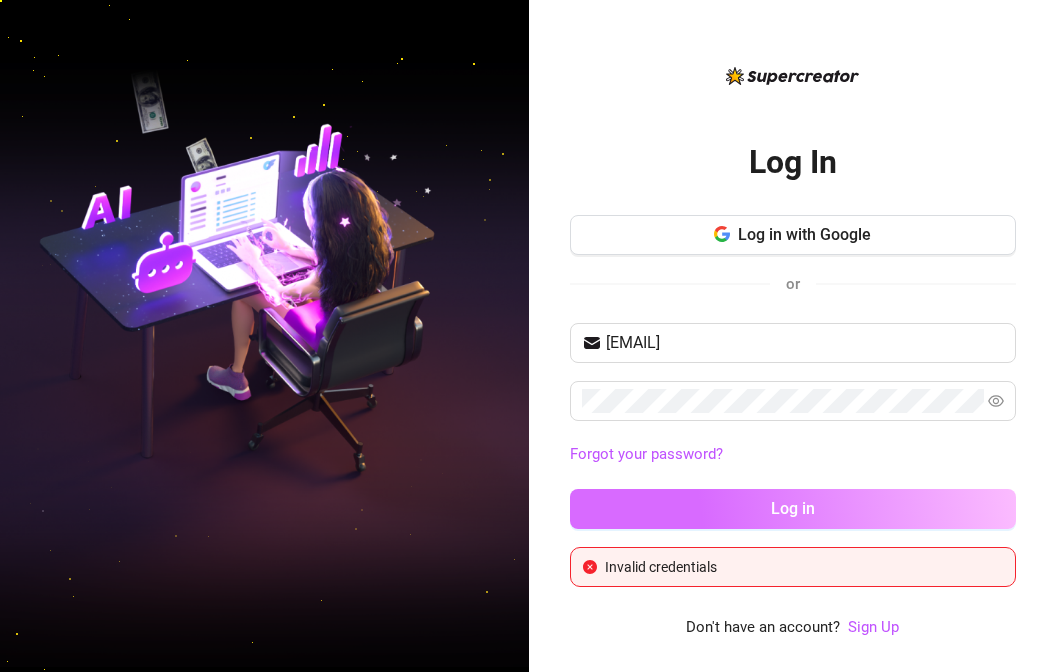 click on "Log in" at bounding box center (793, 509) 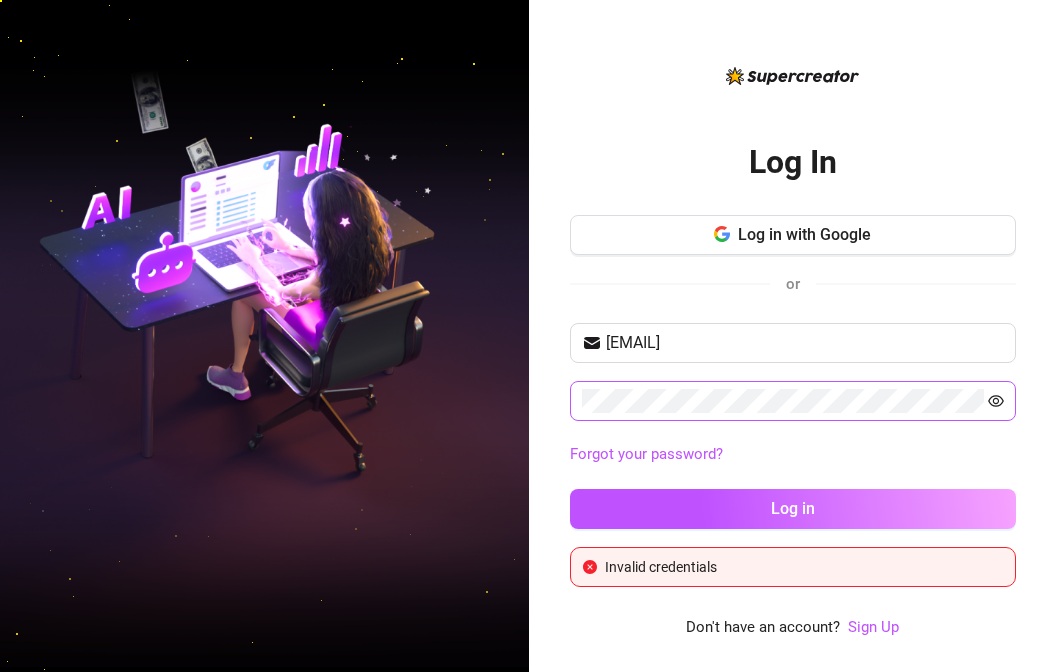 click 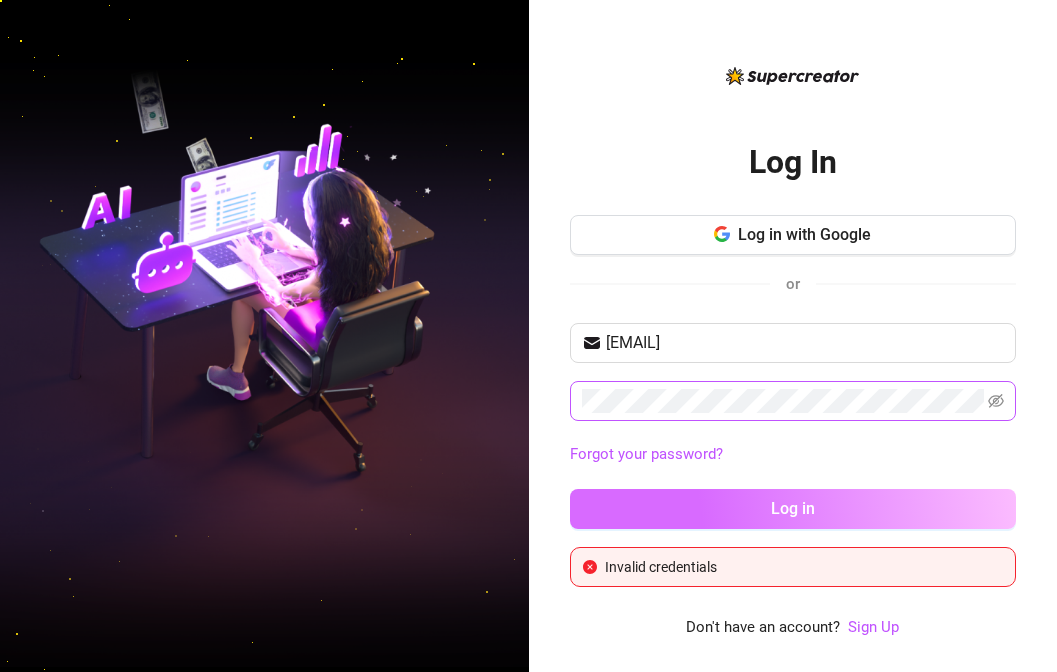 click on "Log in" at bounding box center [793, 509] 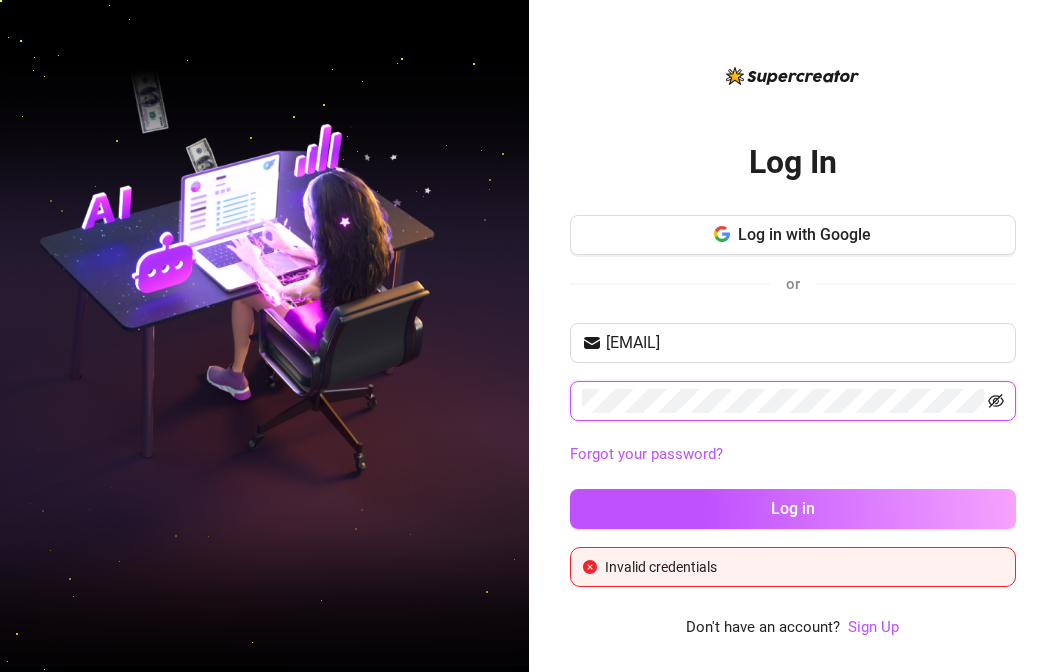 click 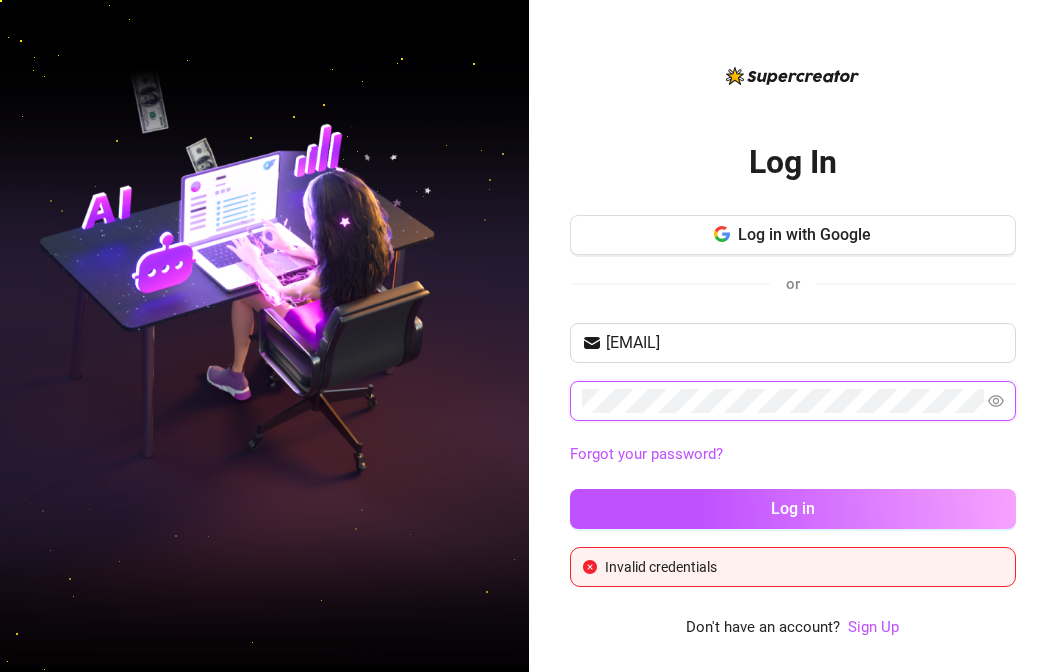 click on "Log In Log in with Google or lalainemarasigan@gmail.com Forgot your password? Log in Invalid credentials Don't have an account? Sign Up" at bounding box center (793, 336) 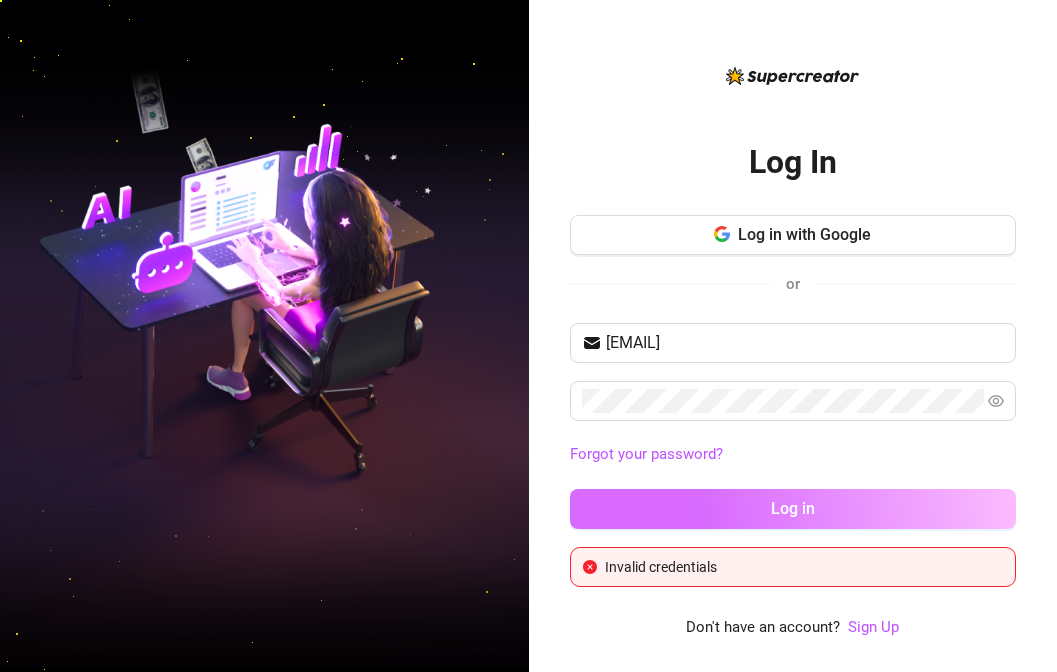 click on "Log in" at bounding box center (793, 509) 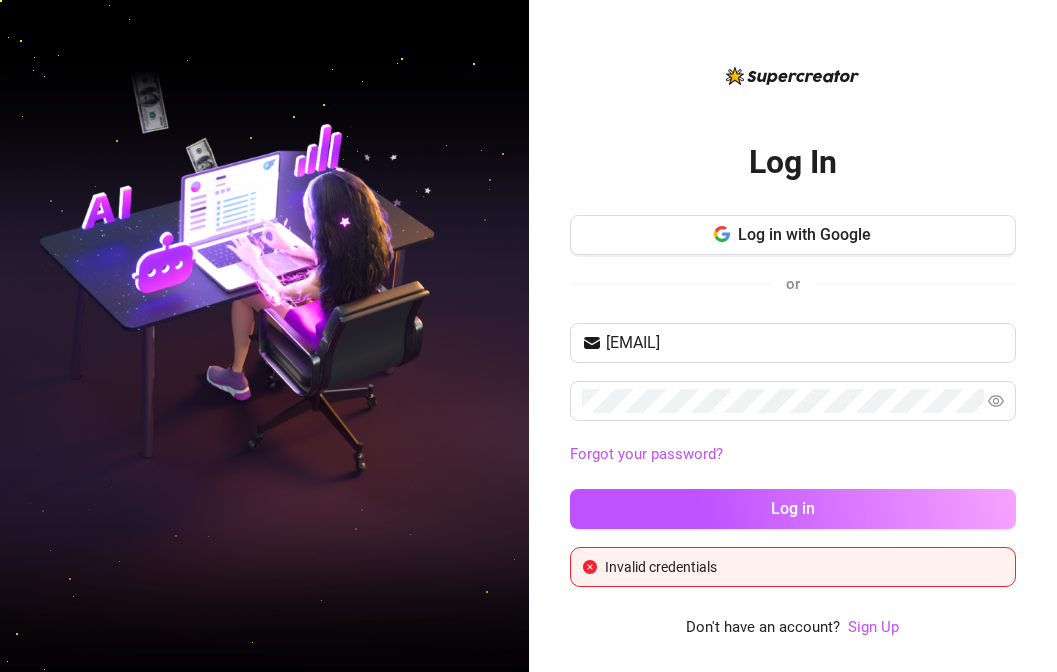 type 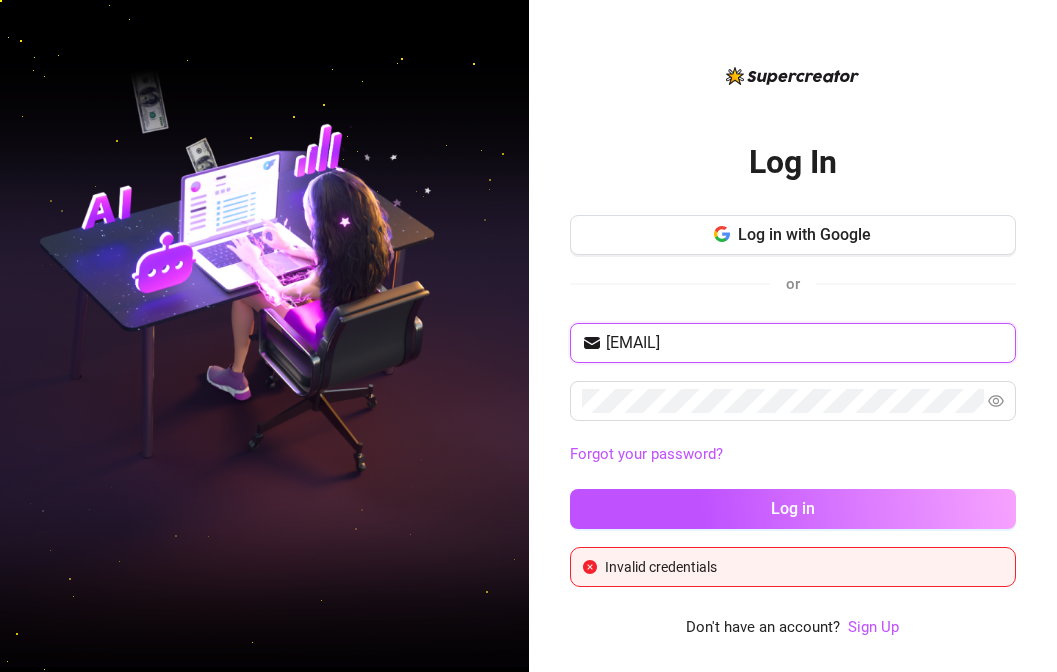 click on "lalainemarasigan@gmail.com" at bounding box center [805, 343] 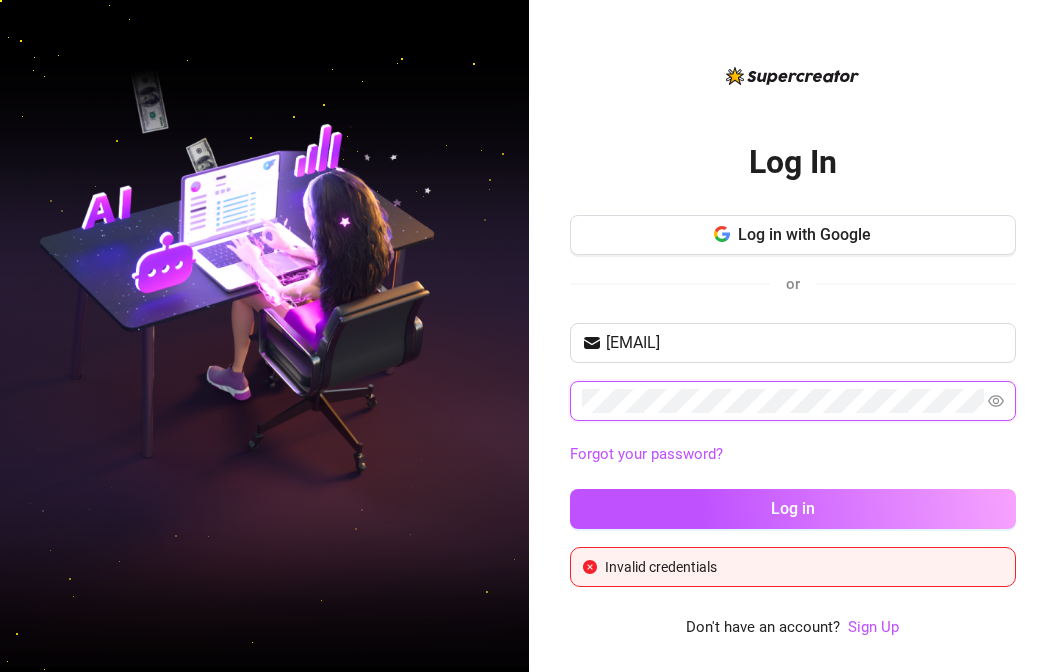 click on "Log in" at bounding box center (793, 509) 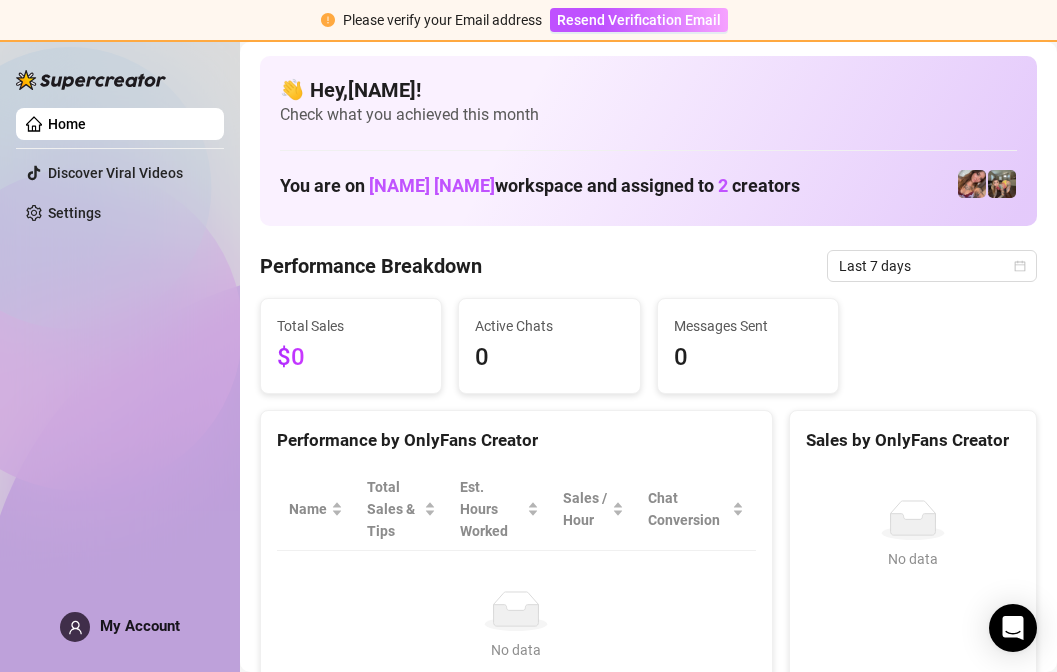click on "Home Discover Viral Videos Settings My Account" at bounding box center (120, 347) 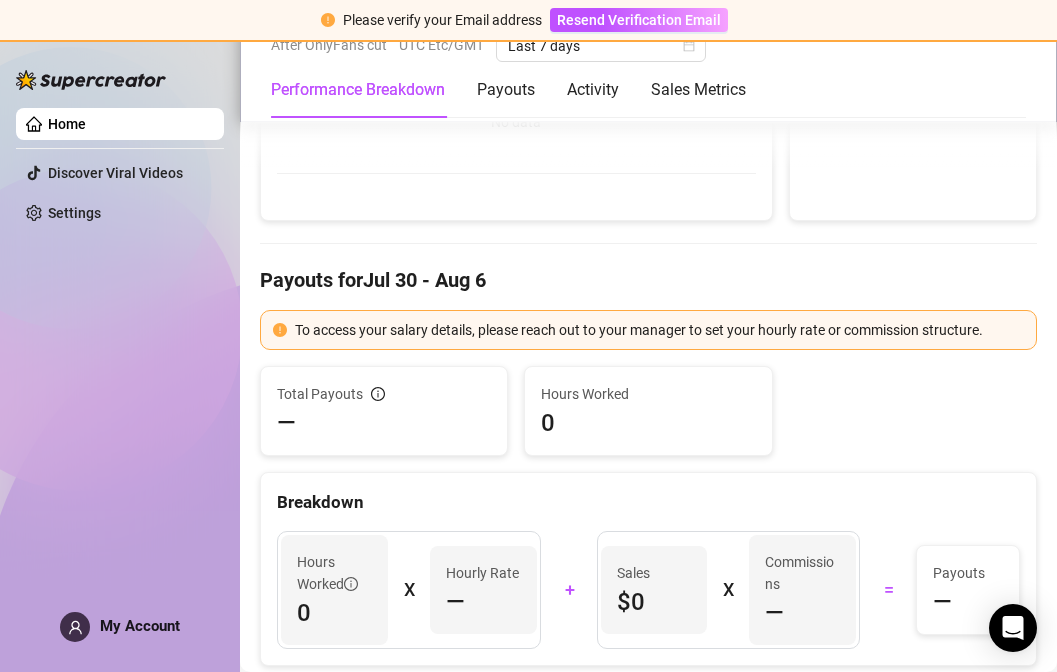 scroll, scrollTop: 0, scrollLeft: 0, axis: both 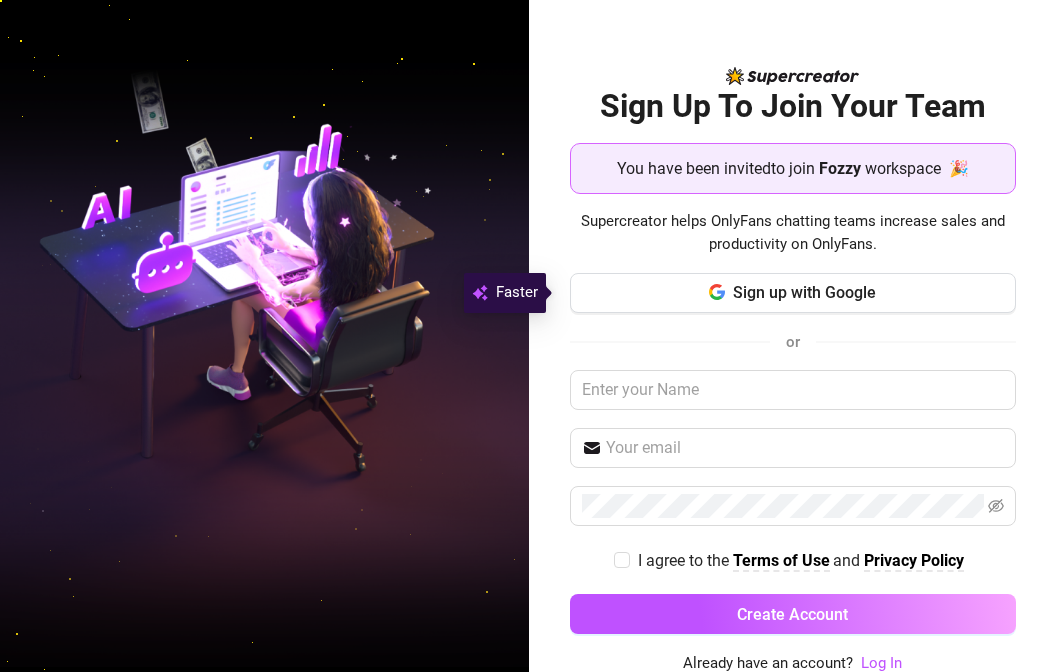 click on "Sign up with Google" at bounding box center (804, 292) 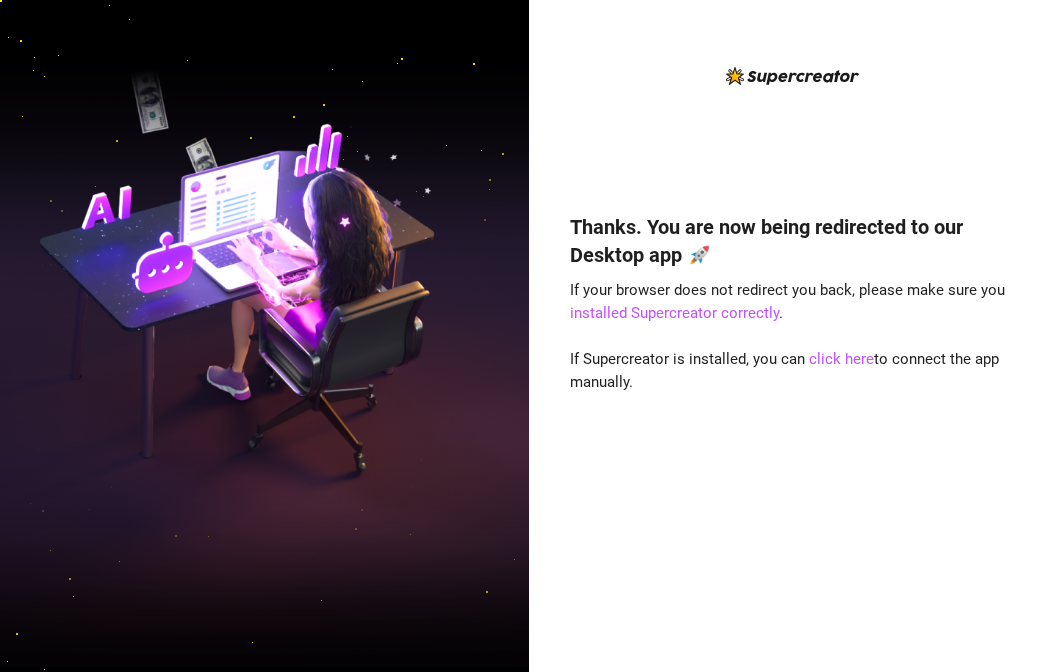 scroll, scrollTop: 0, scrollLeft: 0, axis: both 